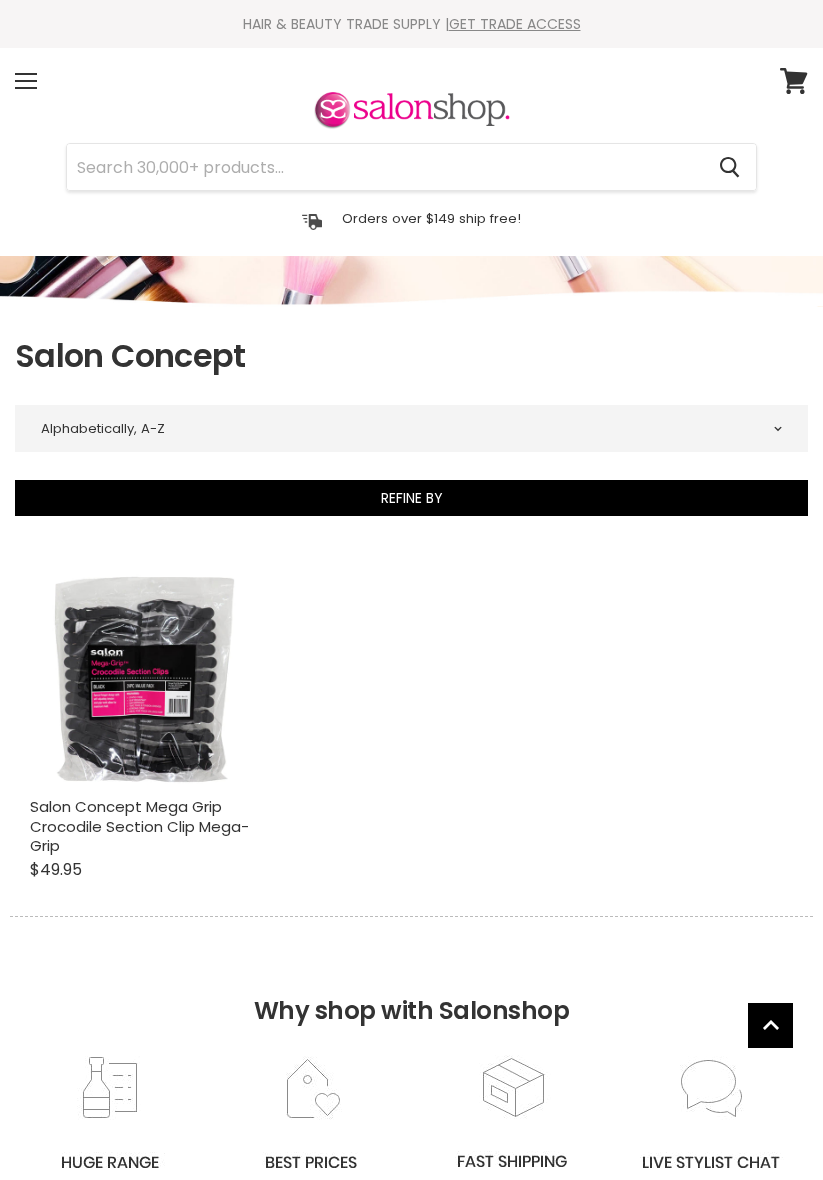 select on "title-ascending" 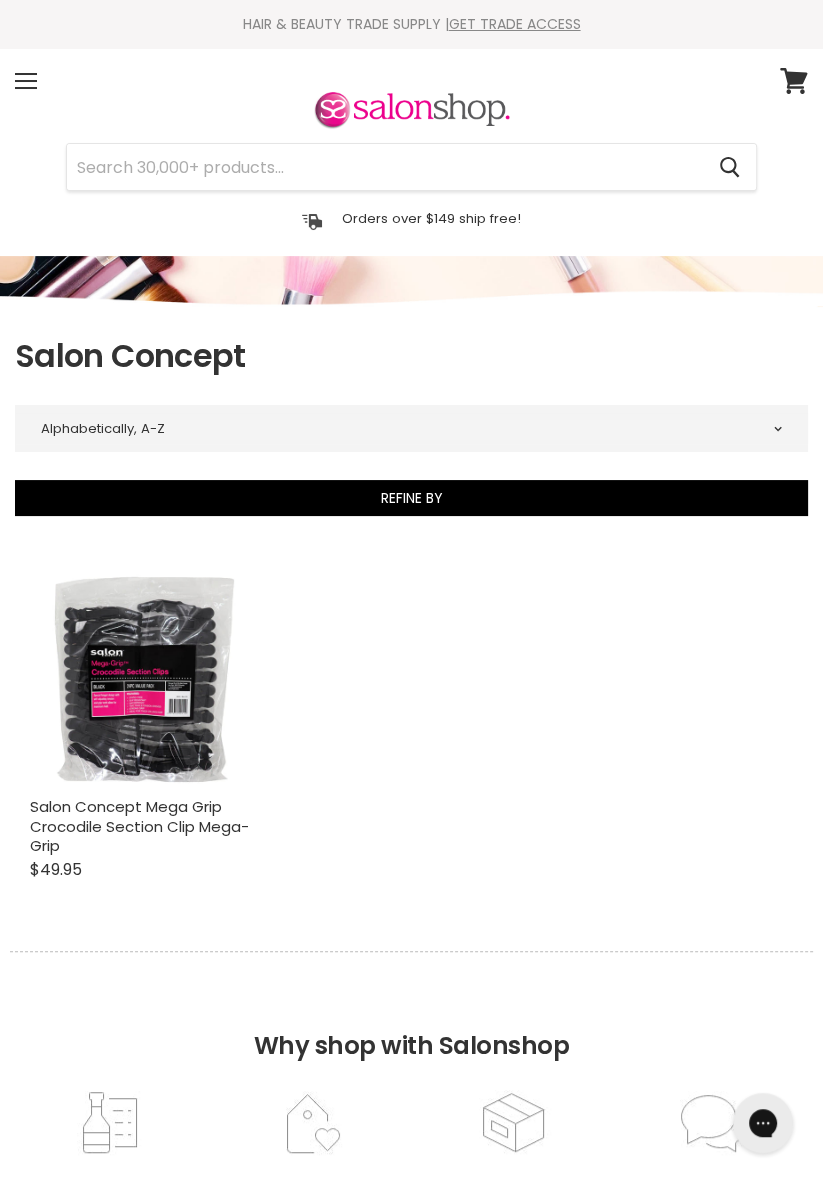 scroll, scrollTop: 0, scrollLeft: 0, axis: both 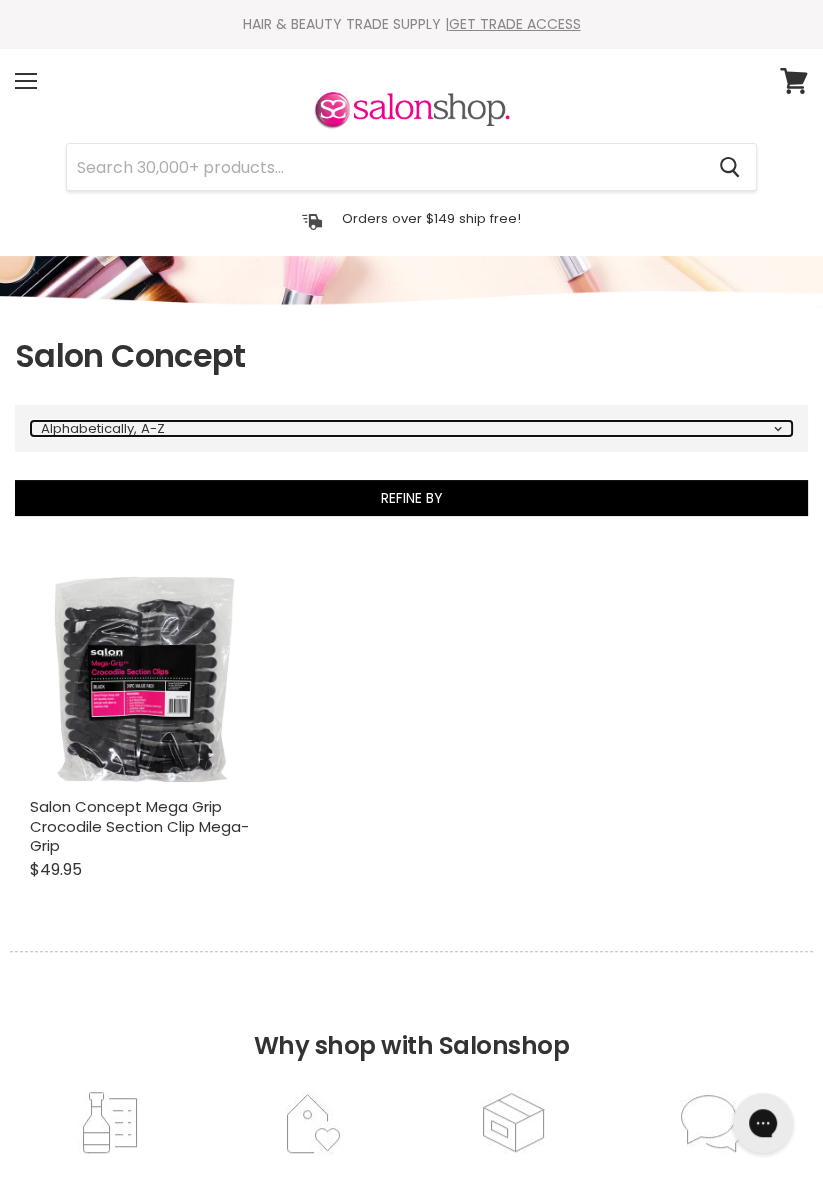 click on "Best selling Featured Price, low to high Price, high to low Alphabetically, A-Z Alphabetically, Z-A Date, new to old Date, old to new" at bounding box center [411, 428] 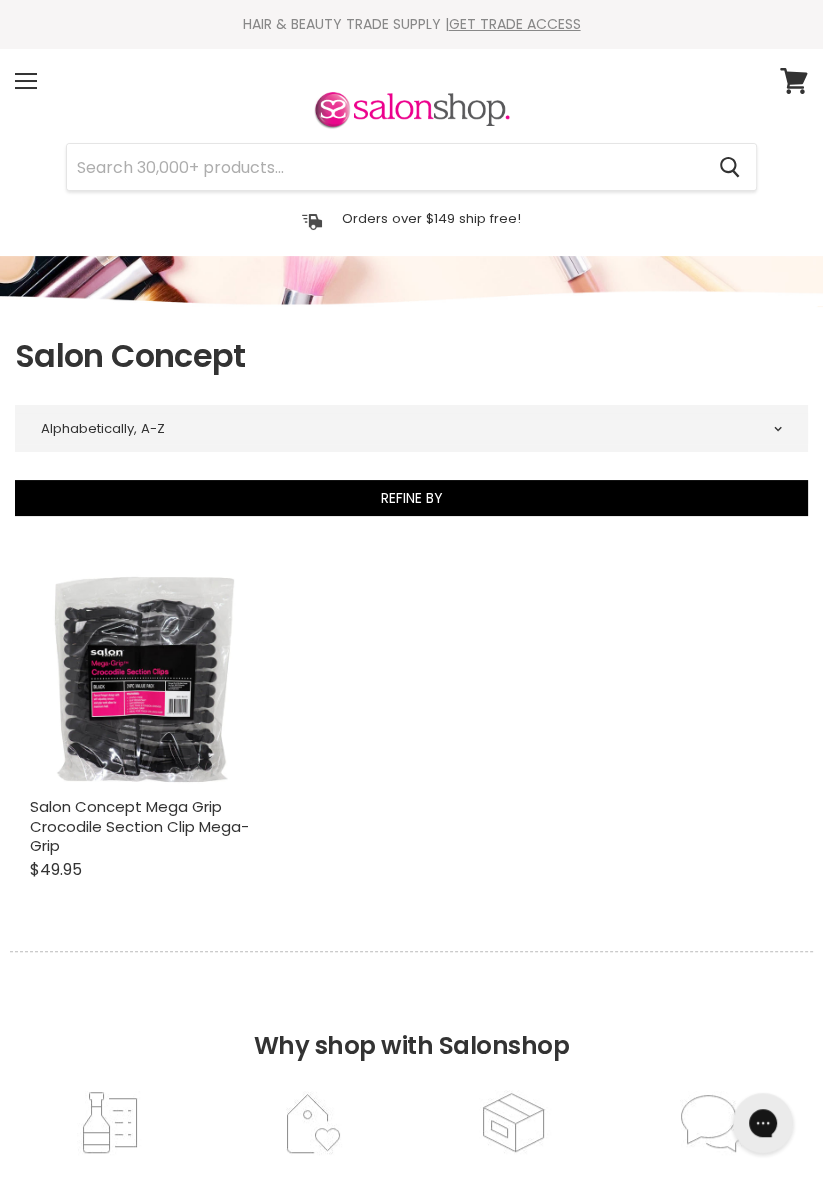 click on "Salon Concept Mega Grip Crocodile Section Clip Mega-Grip
Salon Concept
$49.95
View full details" at bounding box center (411, 729) 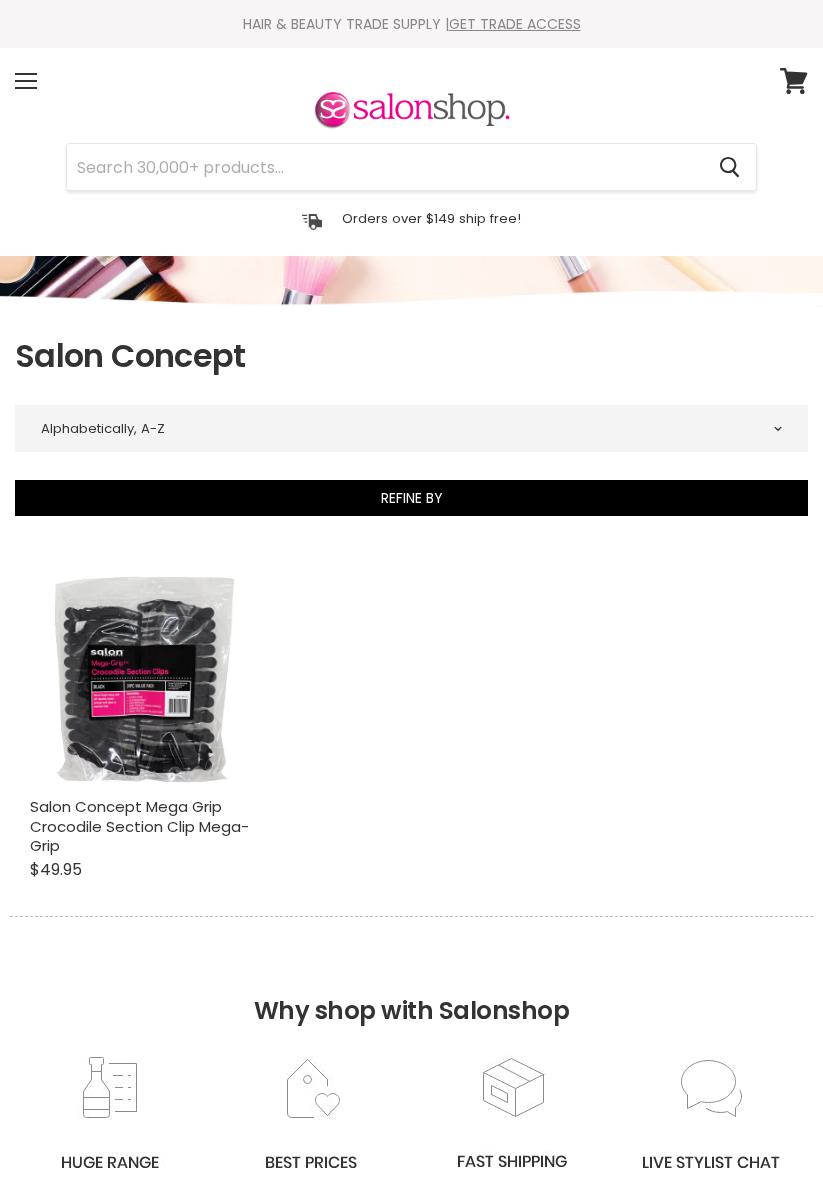 select on "title-ascending" 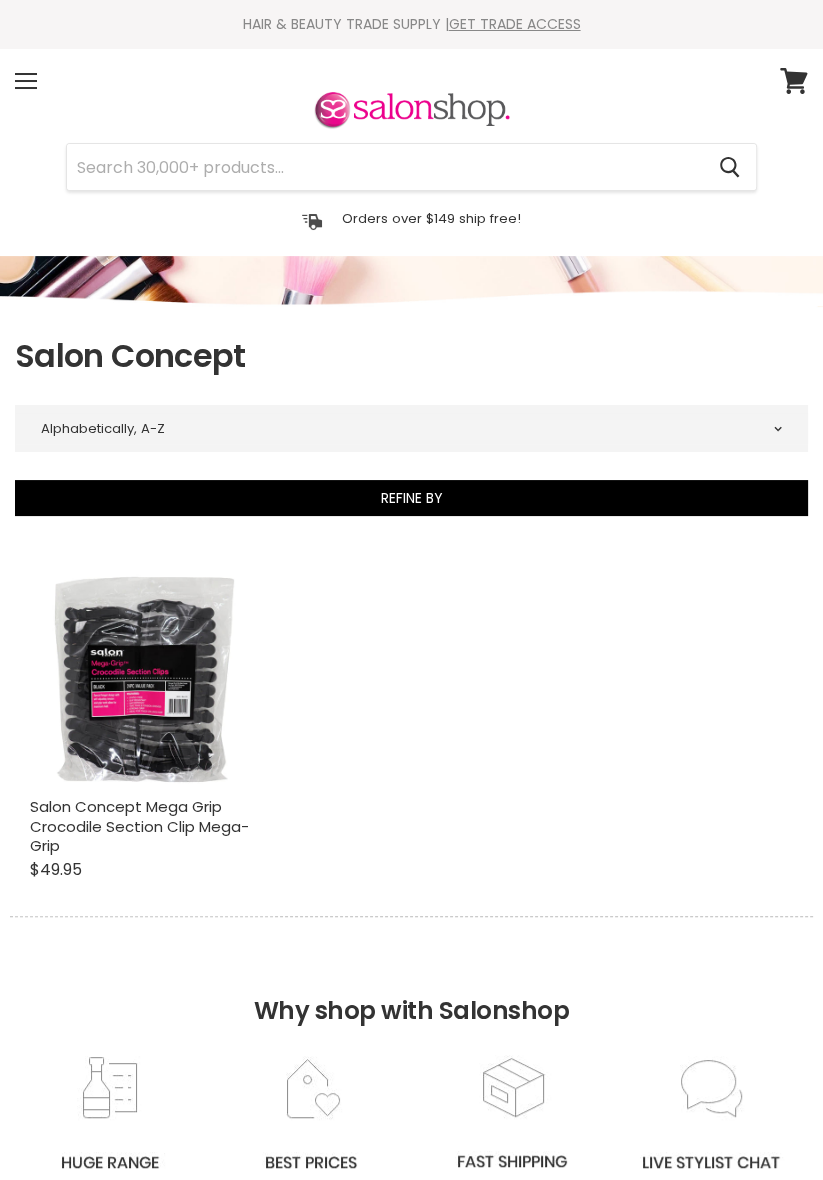 click on "Menu" at bounding box center [26, 81] 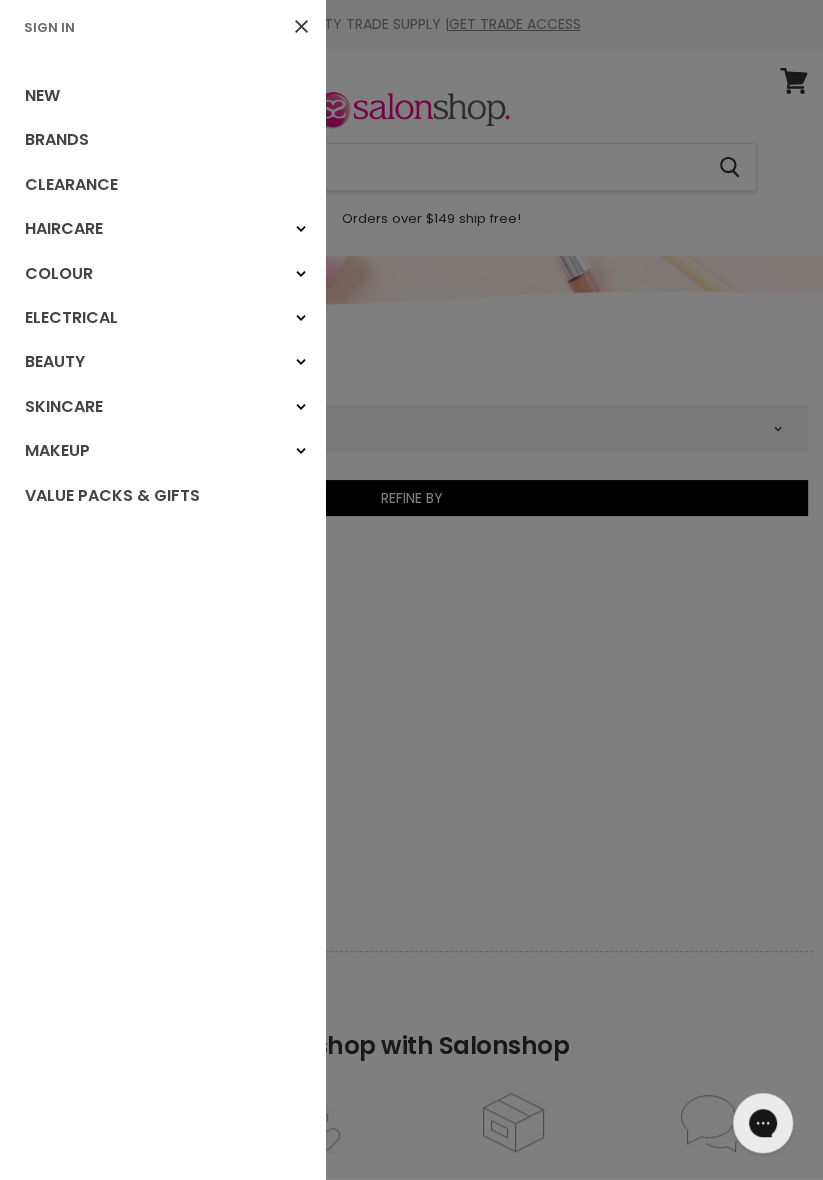 scroll, scrollTop: 0, scrollLeft: 0, axis: both 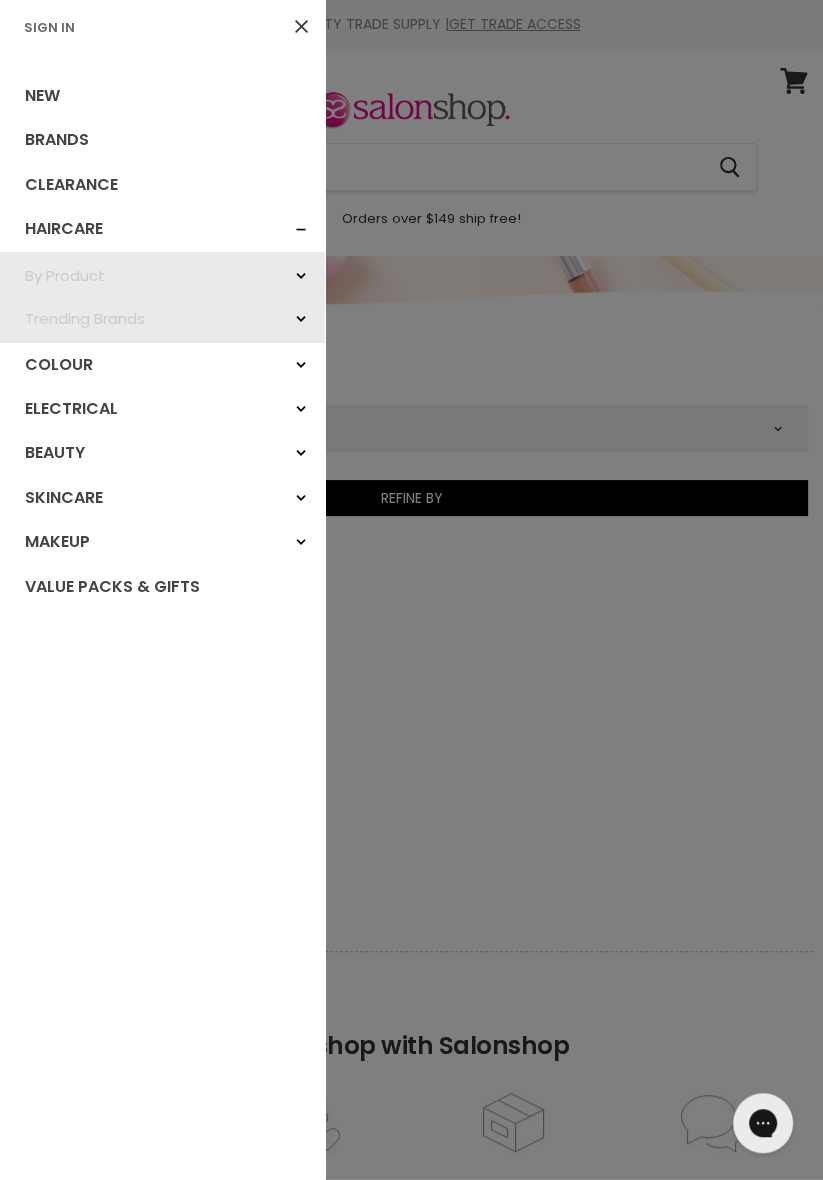 click at bounding box center [411, 590] 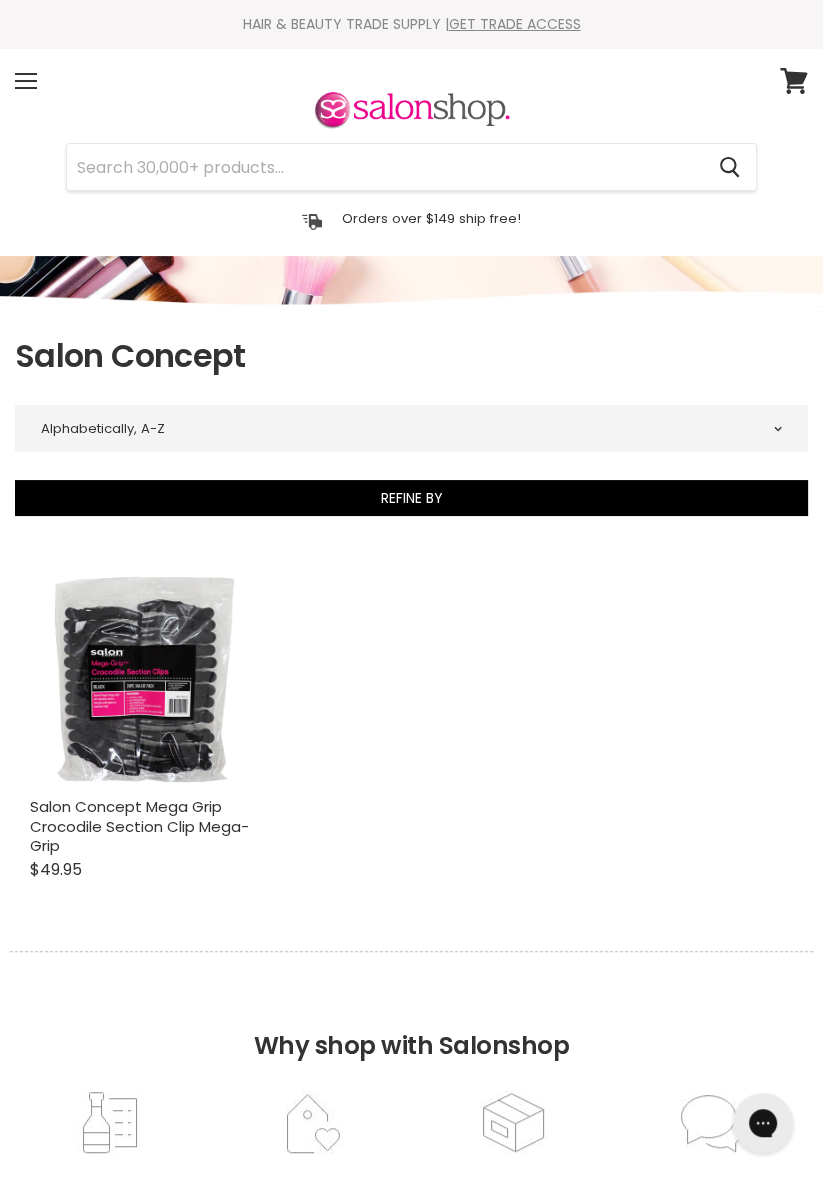 click on "Menu" at bounding box center (26, 81) 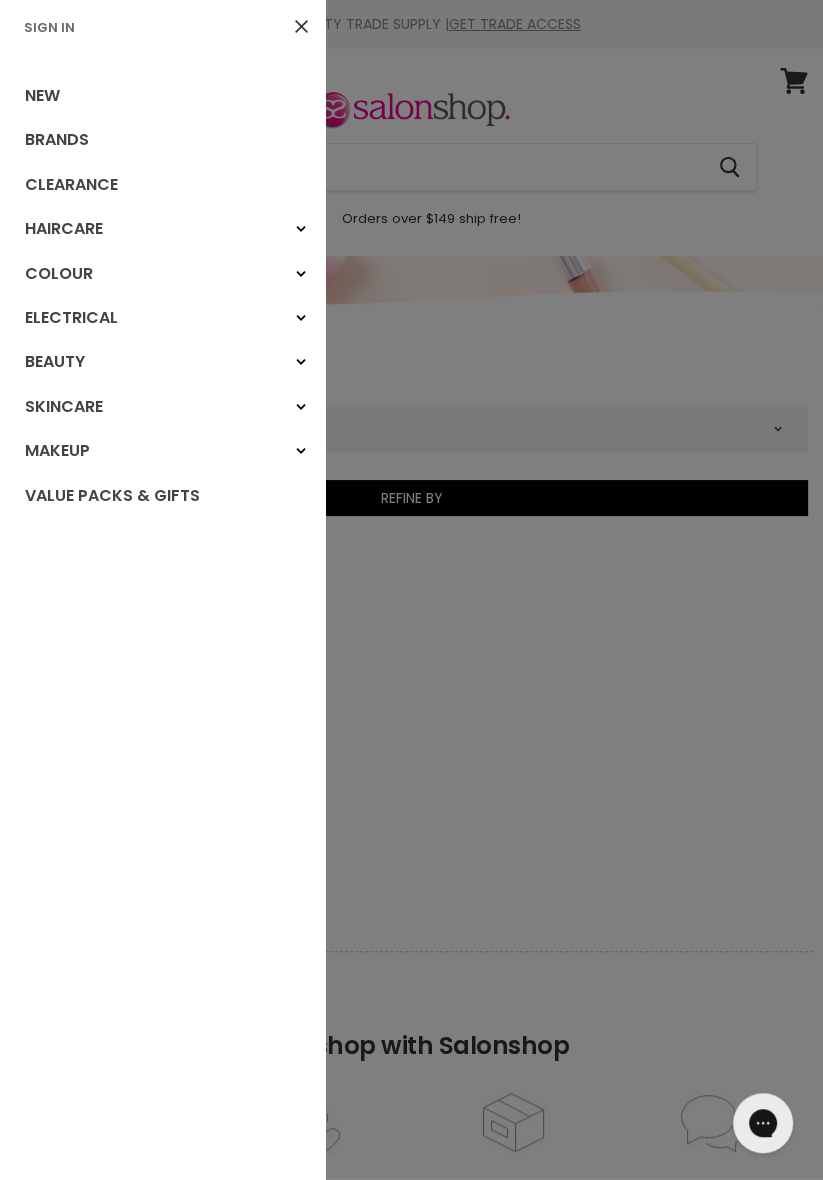 click on "Sign In" at bounding box center [49, 27] 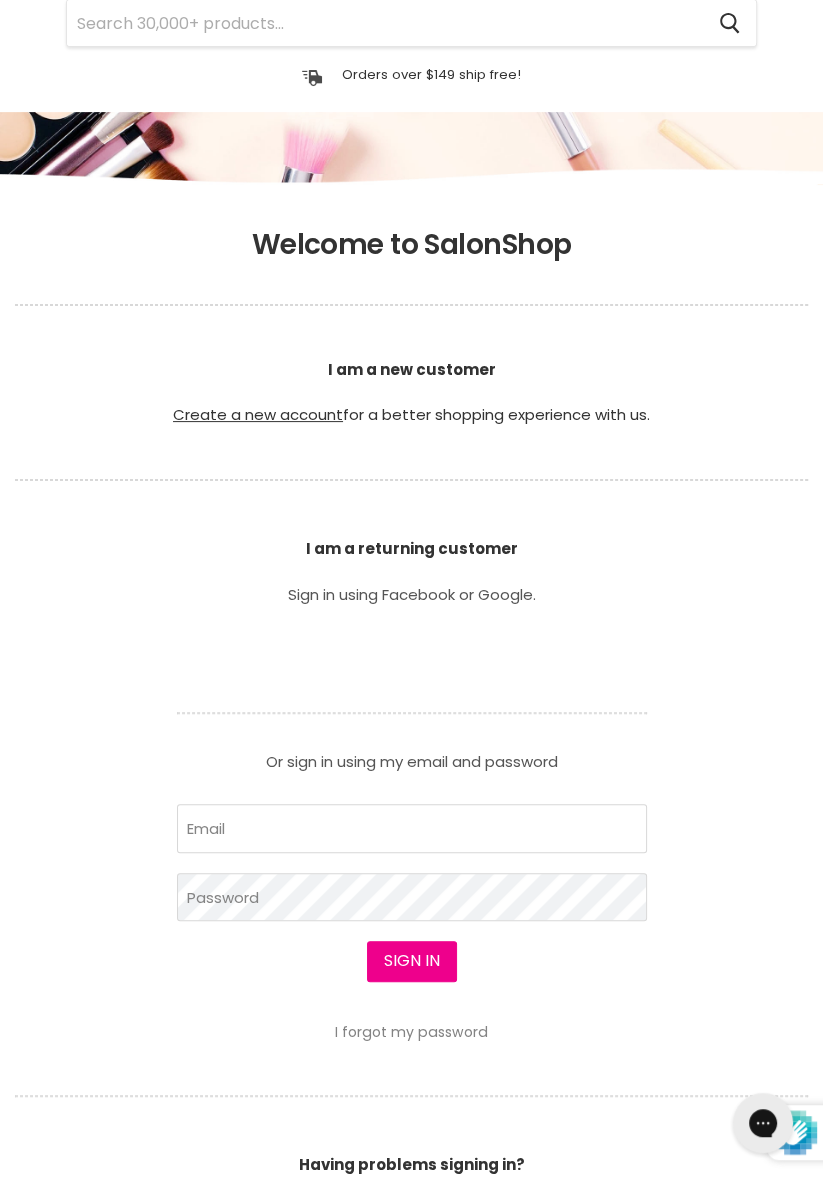 scroll, scrollTop: 0, scrollLeft: 0, axis: both 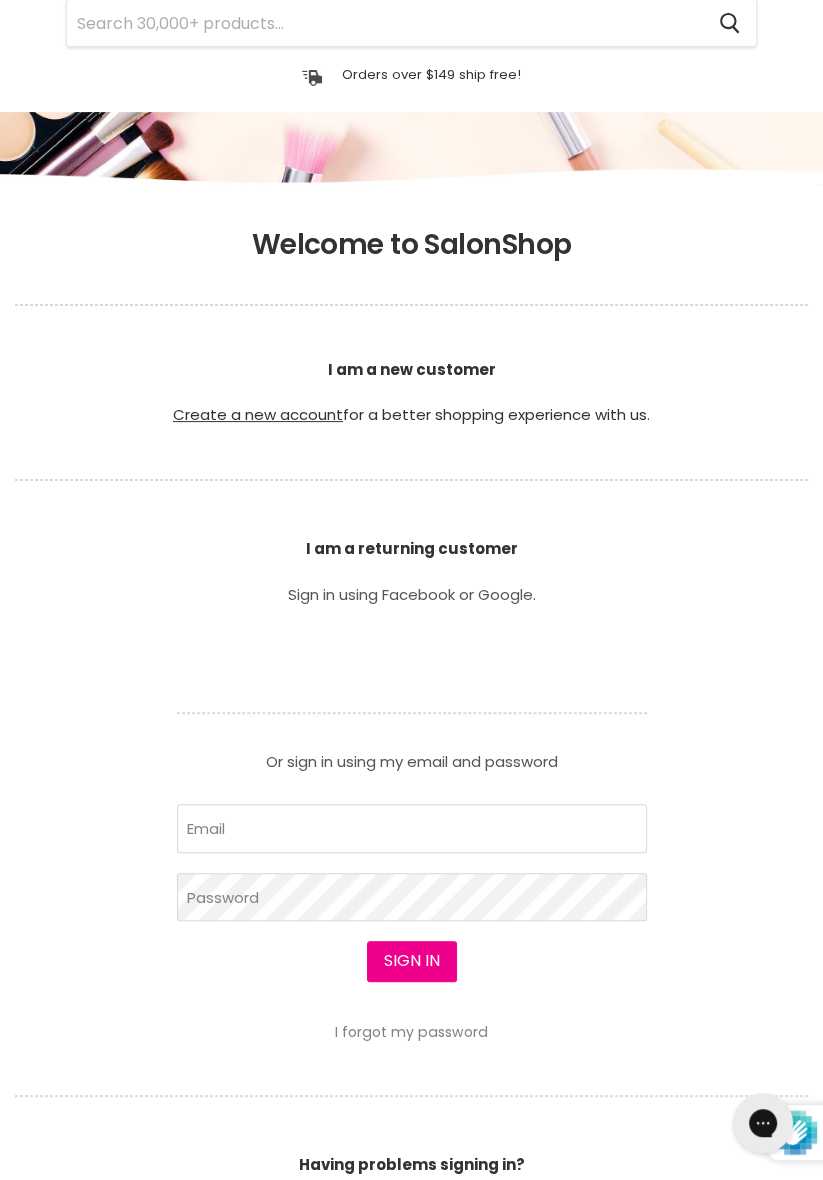 click on "Email" at bounding box center [412, 828] 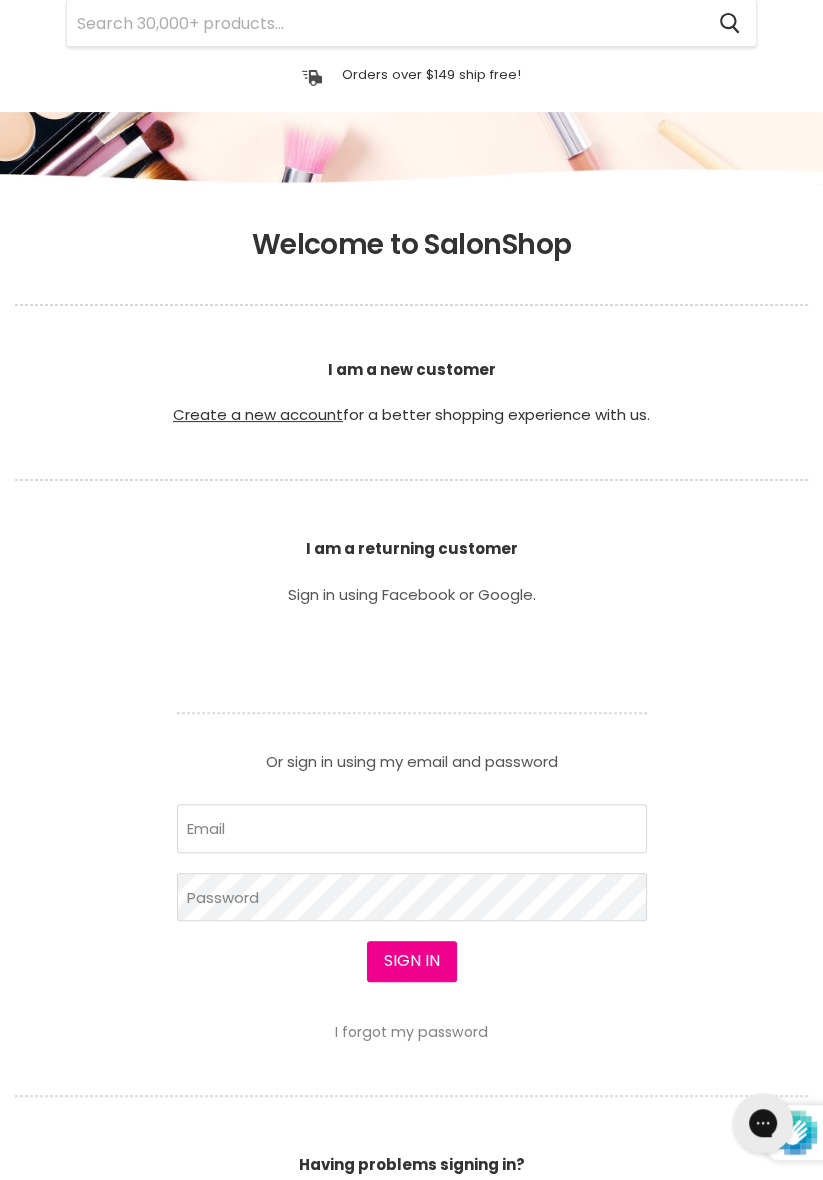 type on "Kerrieg@chemcorp.com.au" 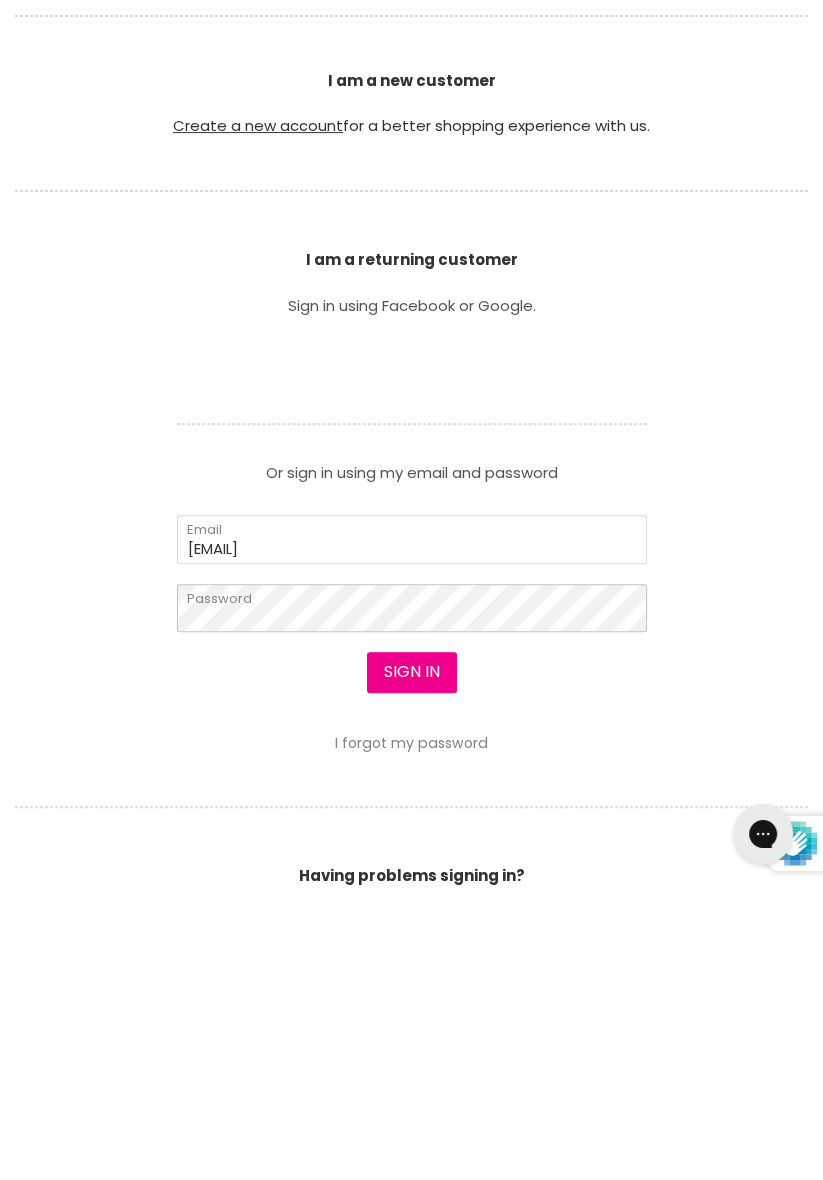 scroll, scrollTop: 289, scrollLeft: 0, axis: vertical 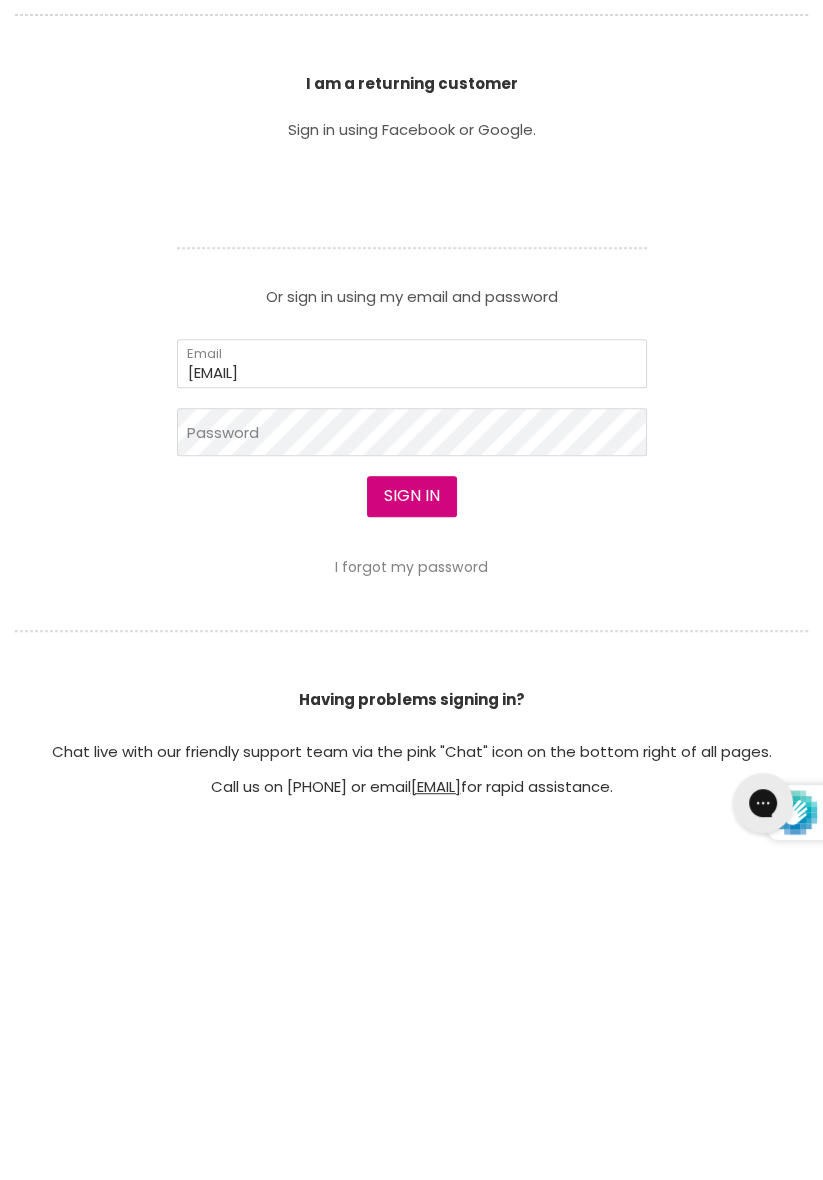 click on "Sign in" at bounding box center [412, 816] 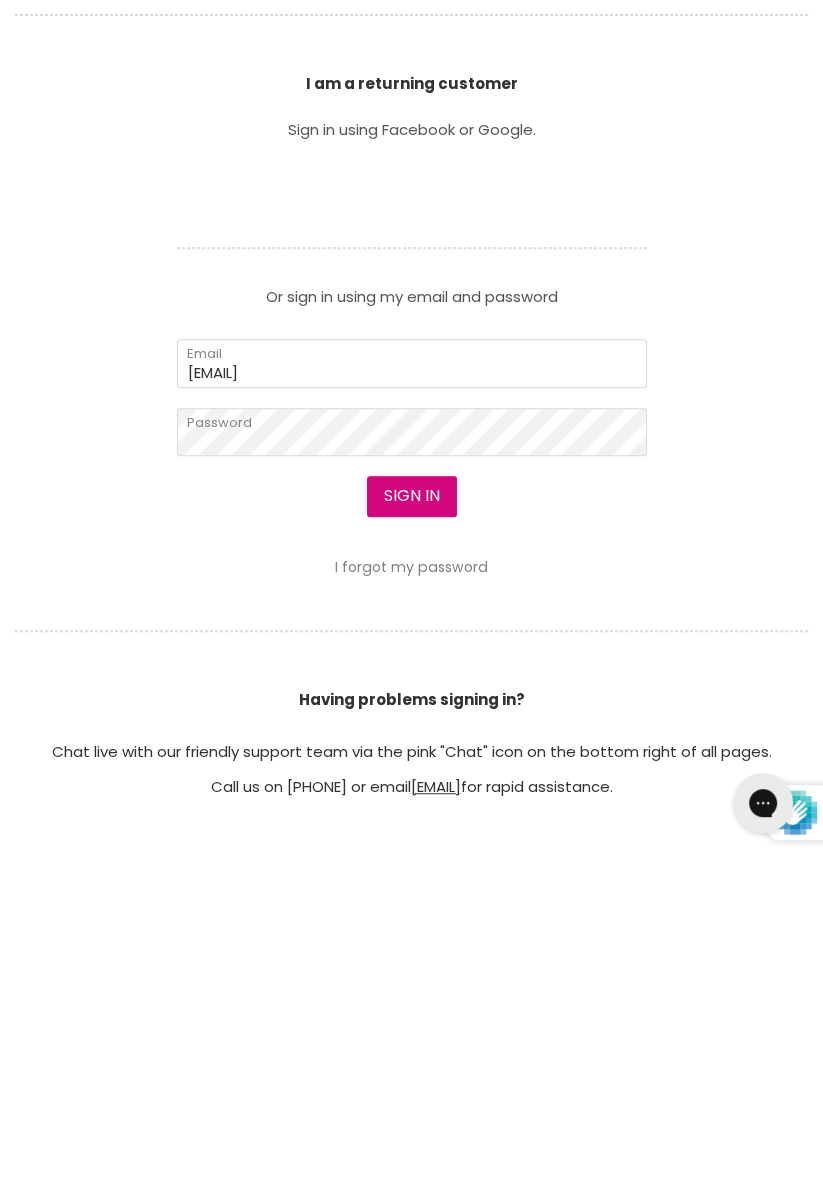 scroll, scrollTop: 289, scrollLeft: 0, axis: vertical 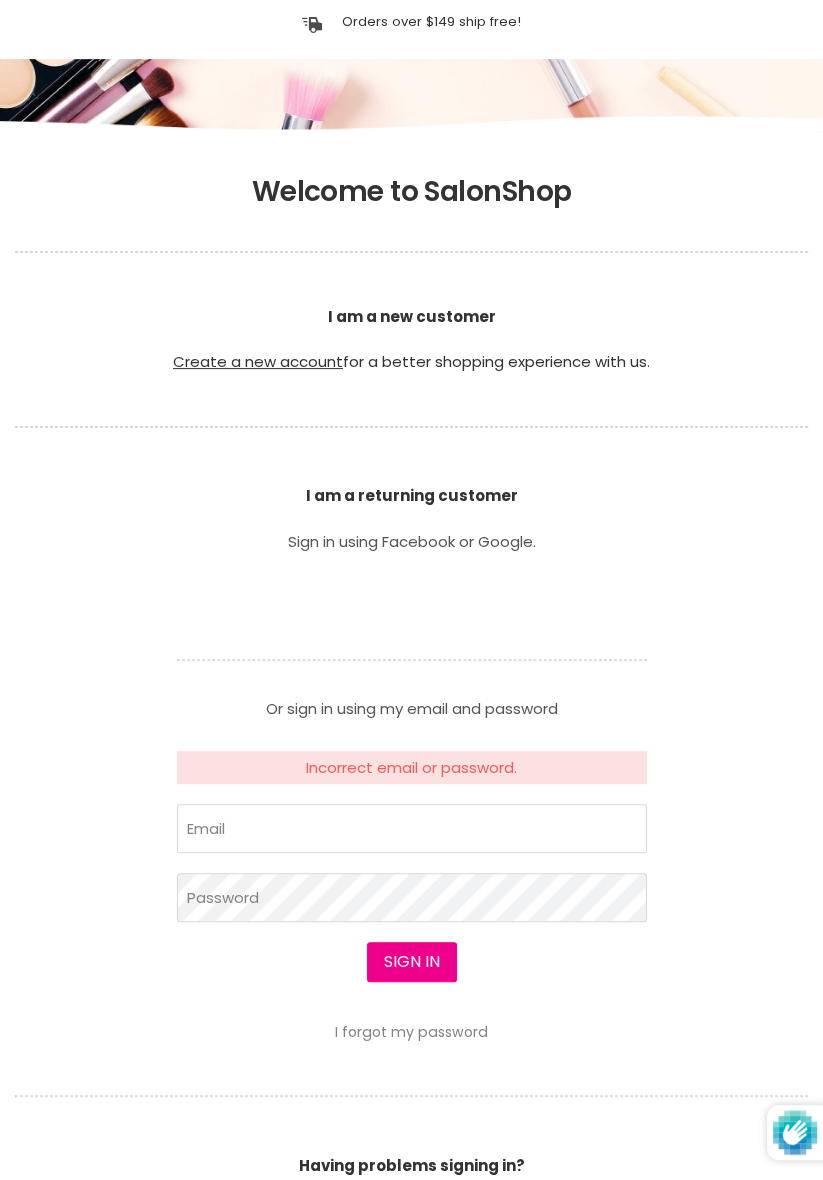 click on "Email" at bounding box center [412, 828] 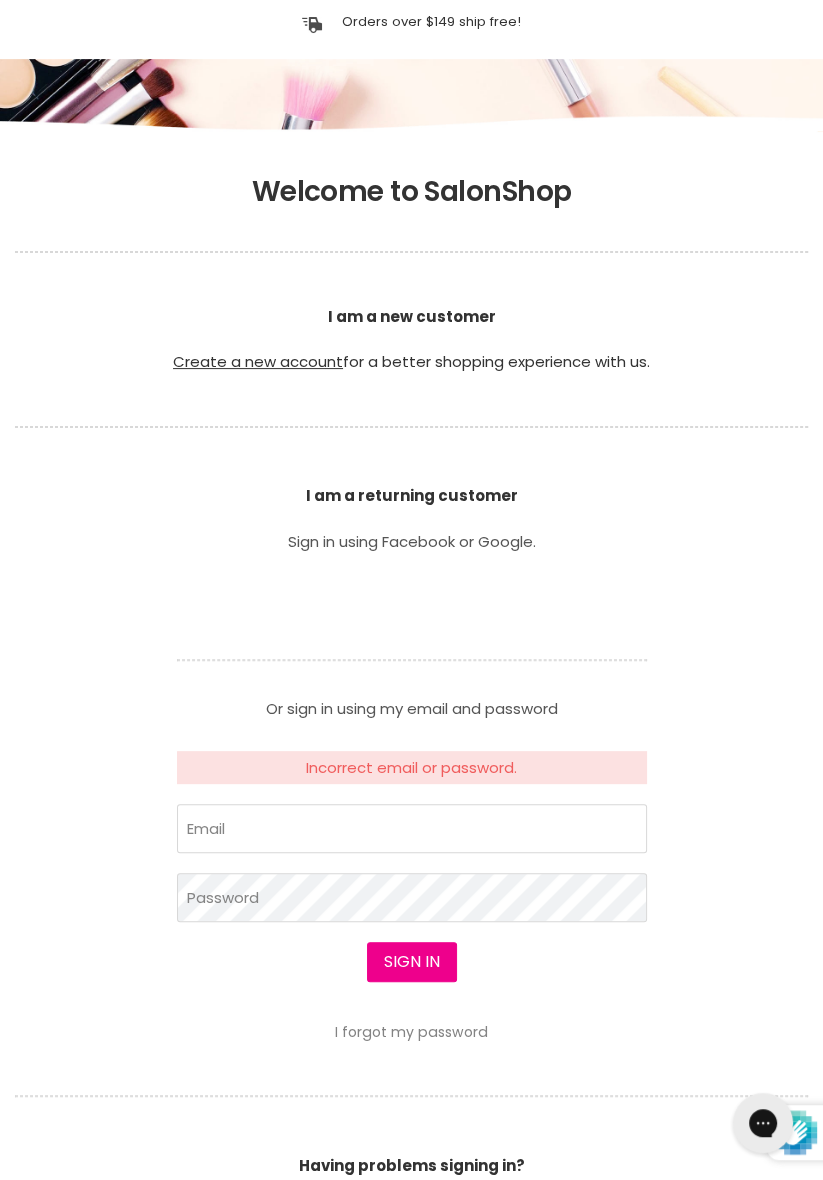 scroll, scrollTop: 0, scrollLeft: 0, axis: both 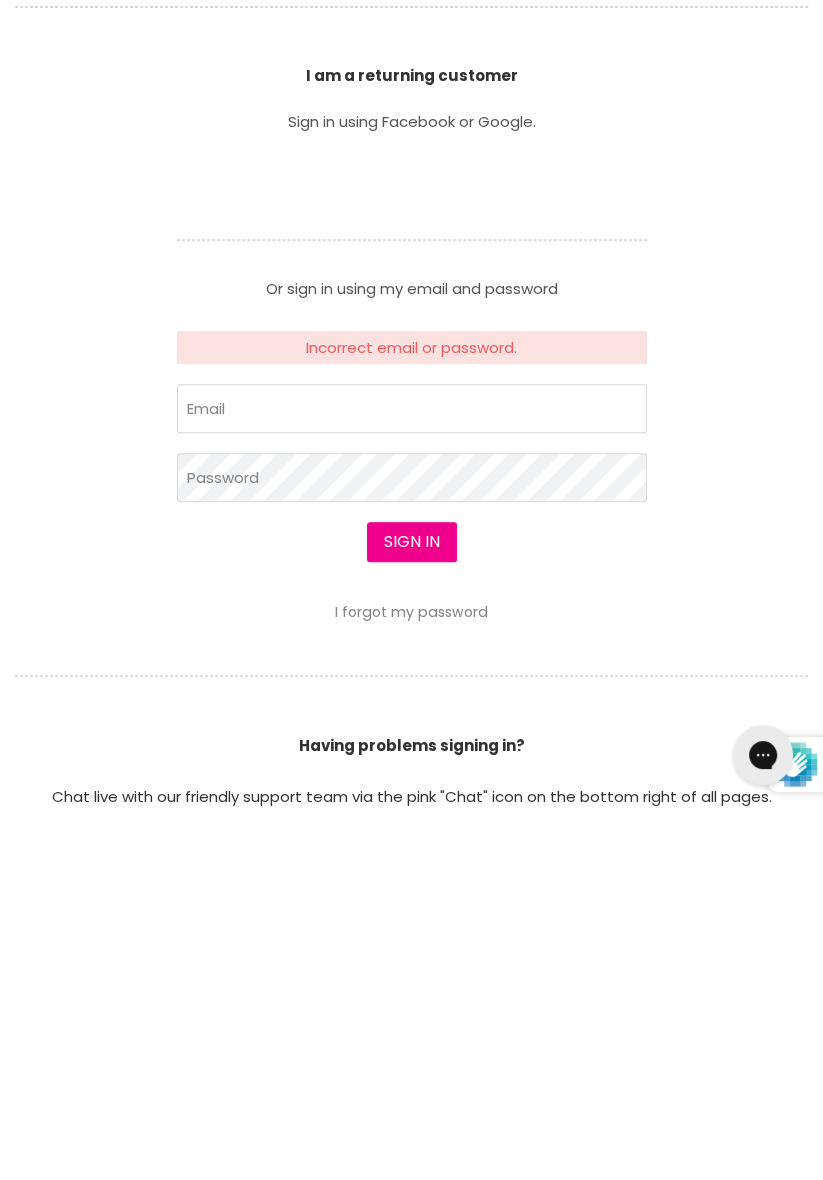 type on "Kerrieg@chemcorp.com.au" 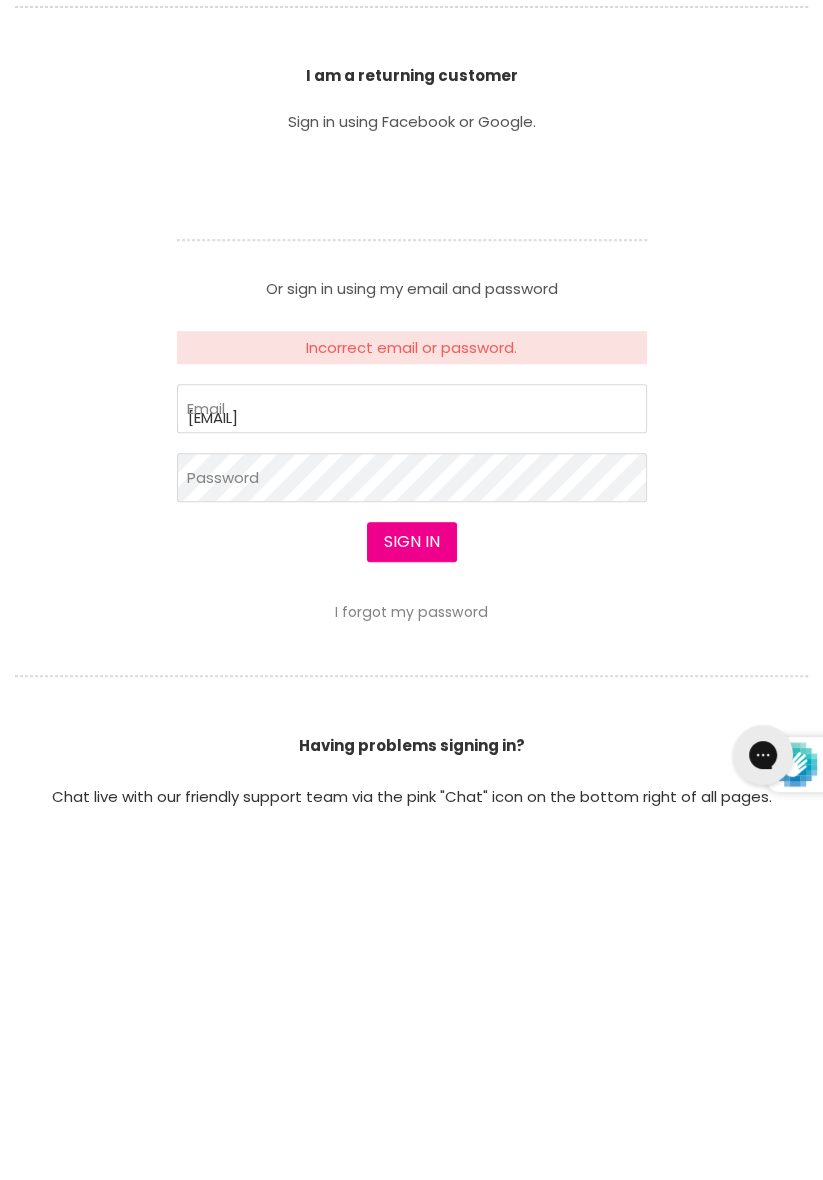 scroll, scrollTop: 249, scrollLeft: 0, axis: vertical 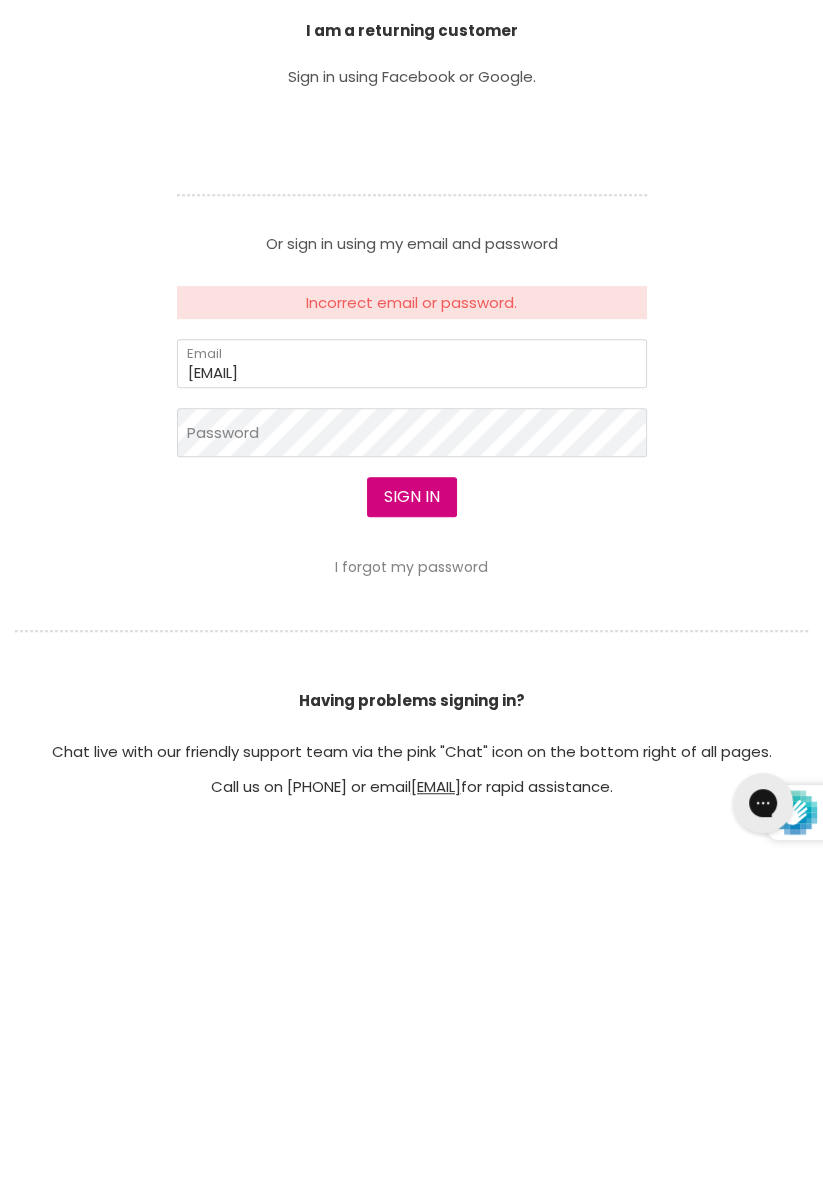 click on "Sign in" at bounding box center (412, 817) 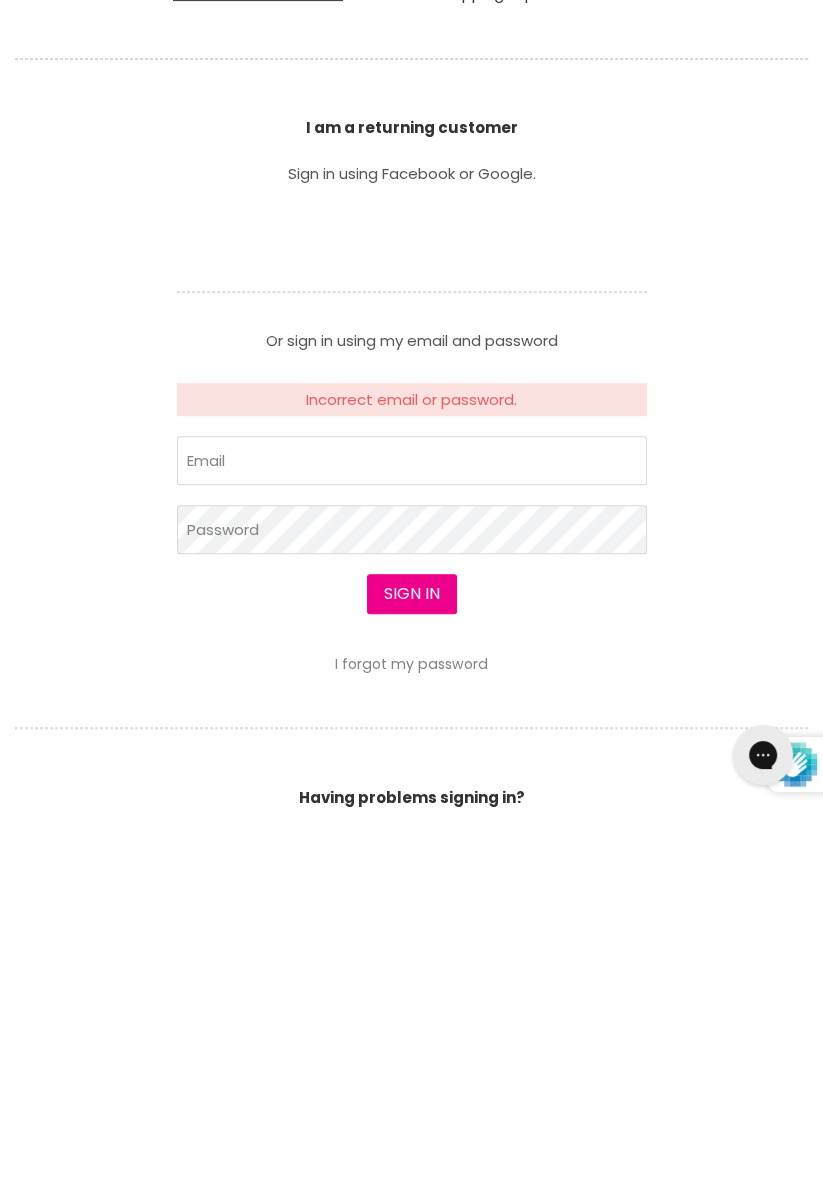 scroll, scrollTop: 0, scrollLeft: 0, axis: both 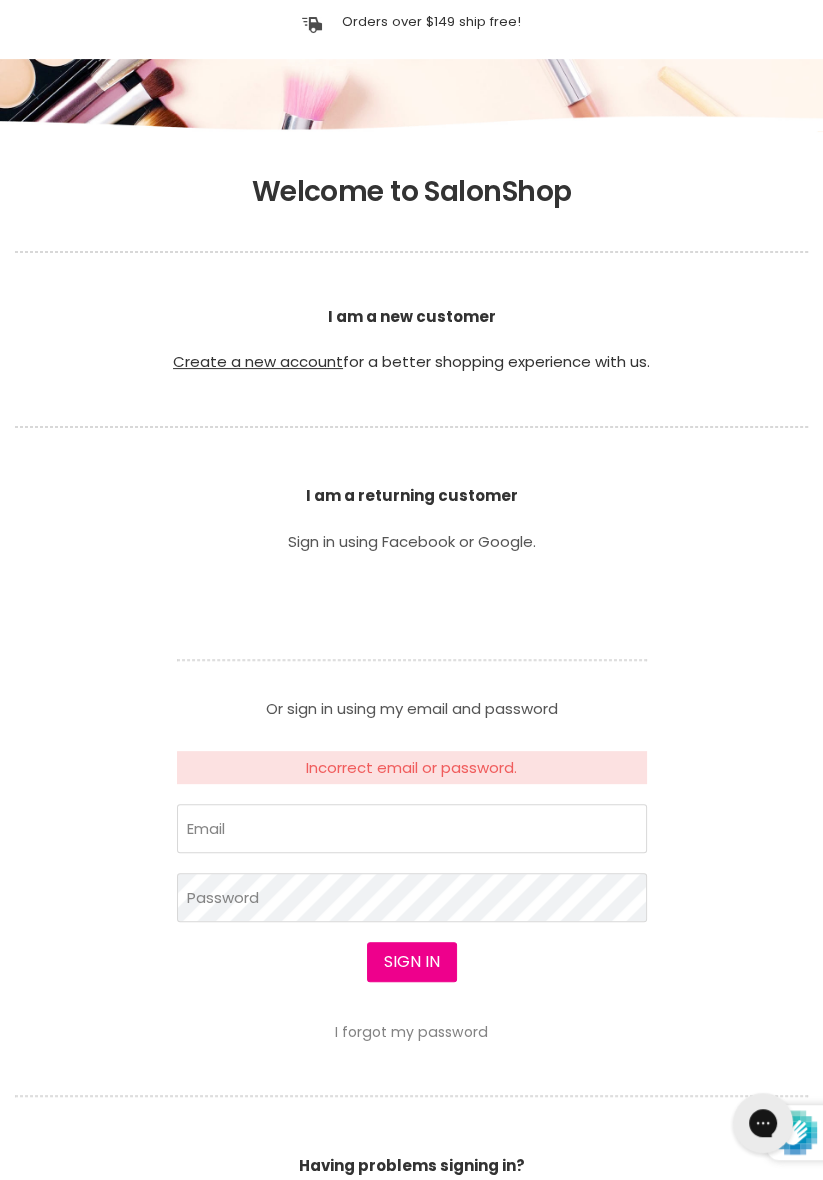 click on "Email" at bounding box center (412, 828) 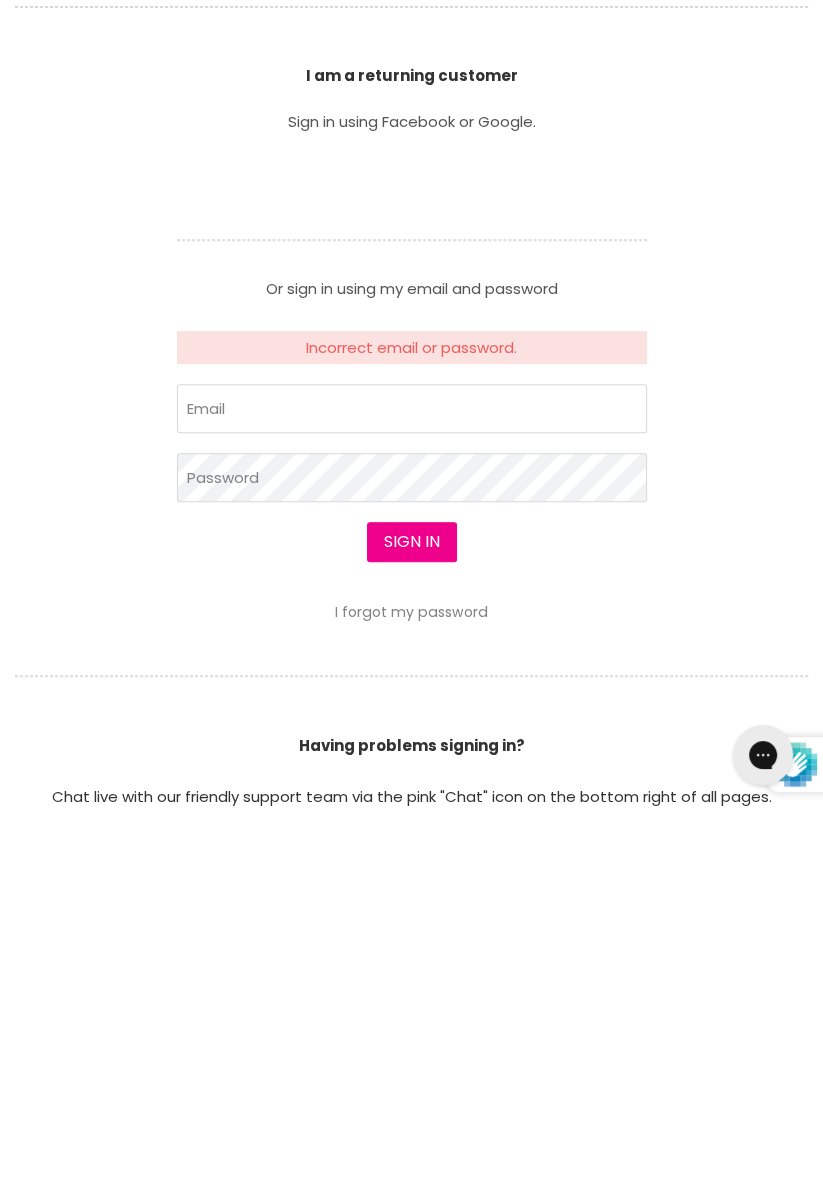 type on "Kerrieg@chemcorp.com.au" 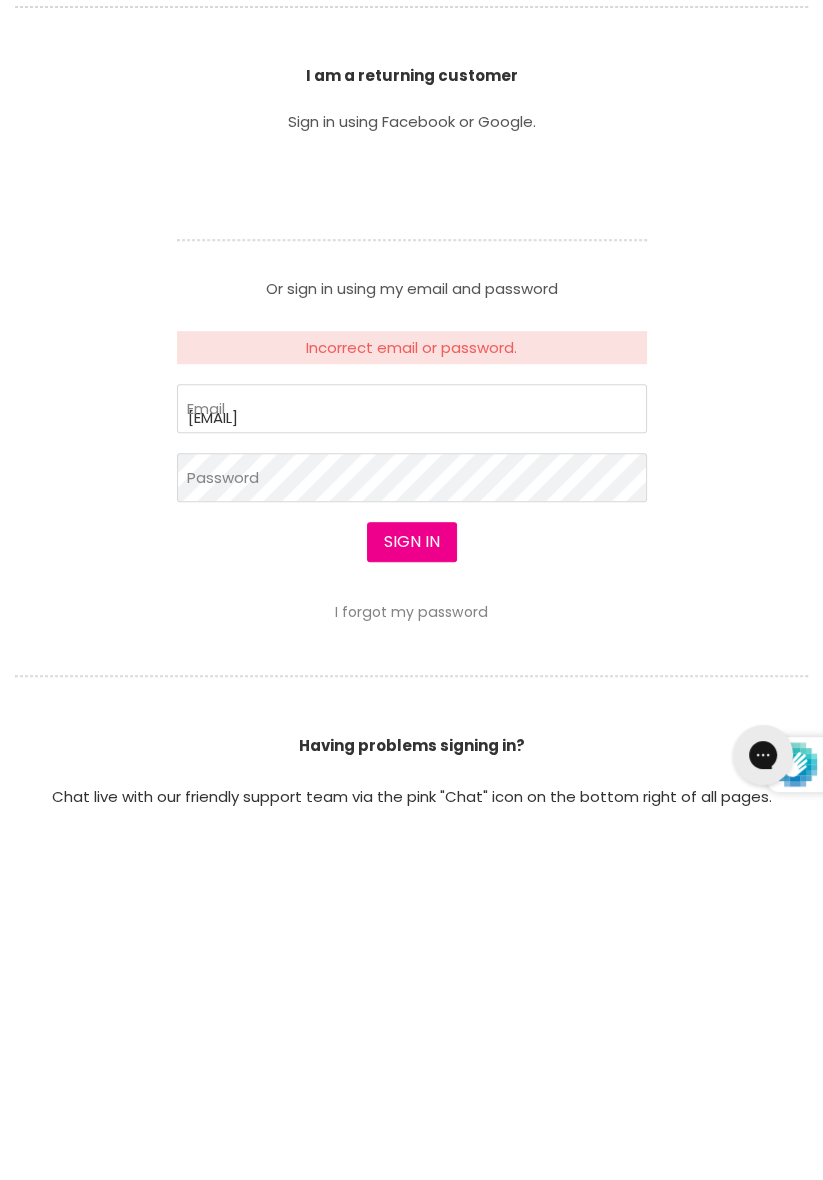 scroll, scrollTop: 249, scrollLeft: 0, axis: vertical 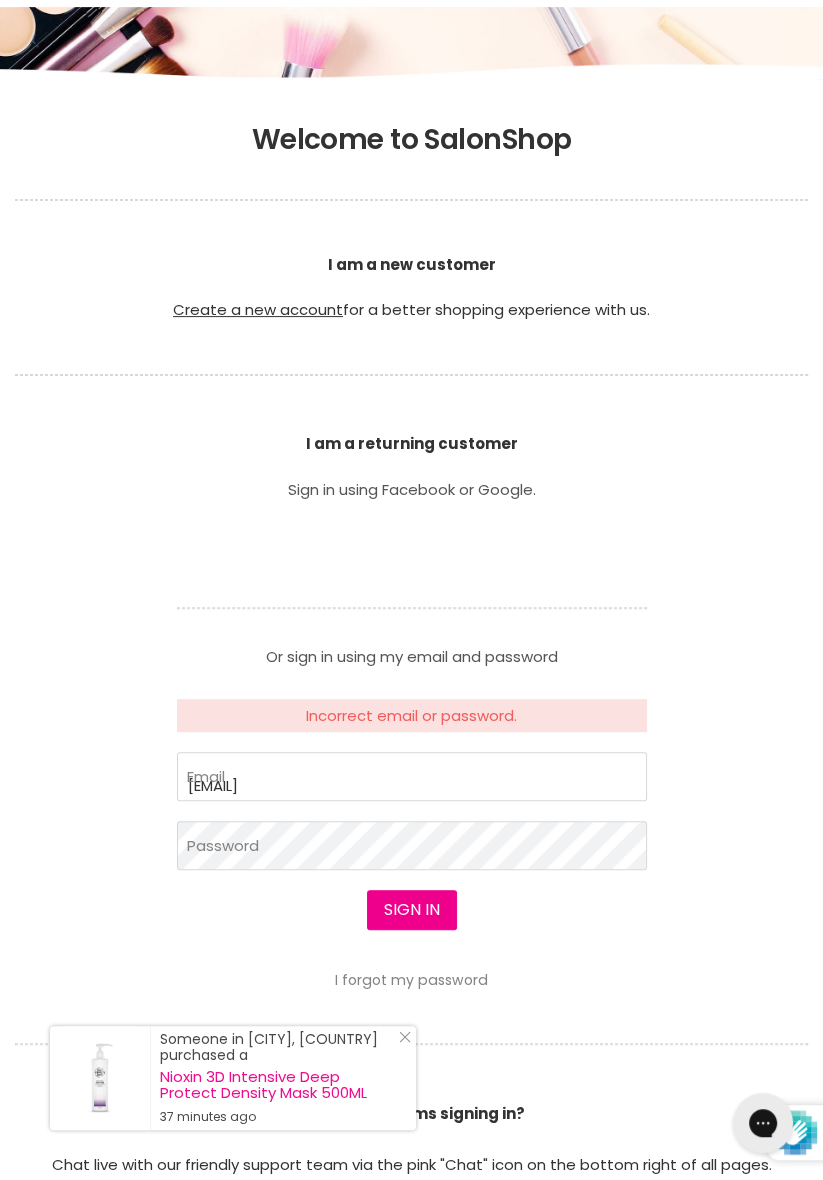 click on "I forgot my password" at bounding box center (411, 980) 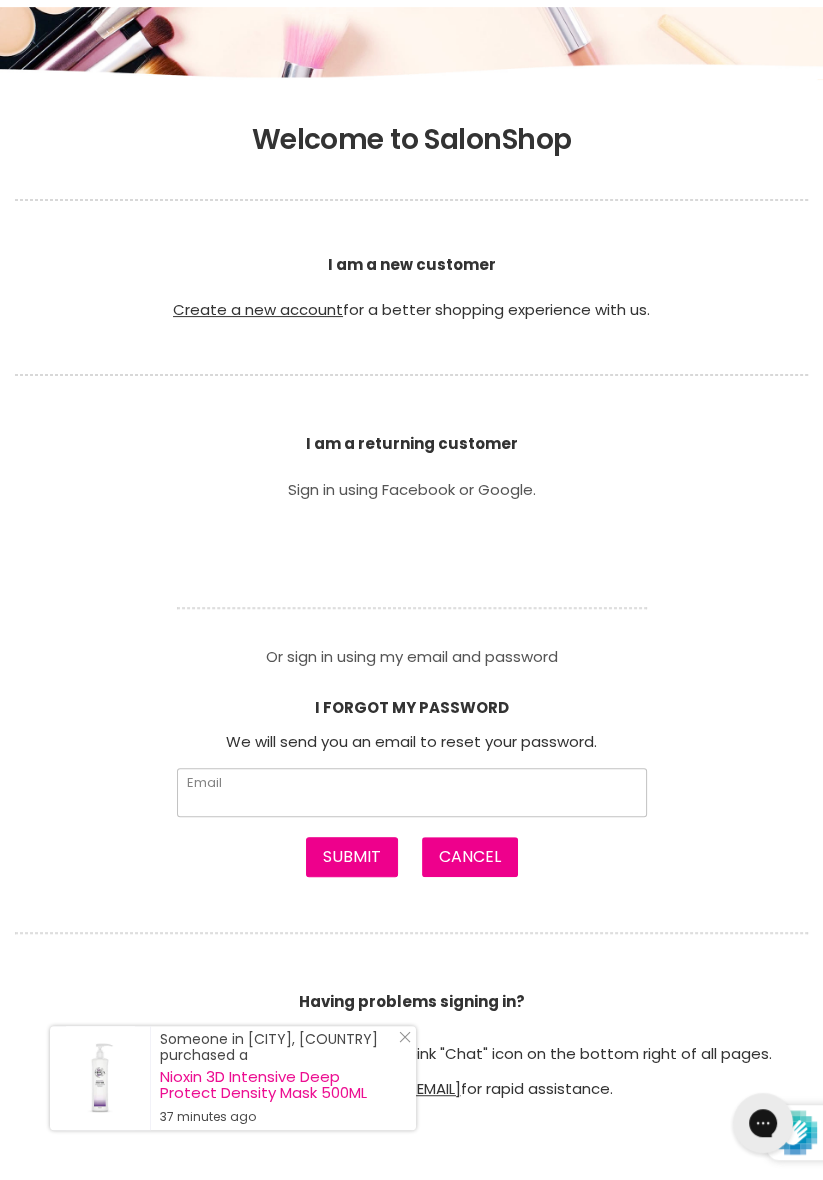 click on "Email" at bounding box center [412, 792] 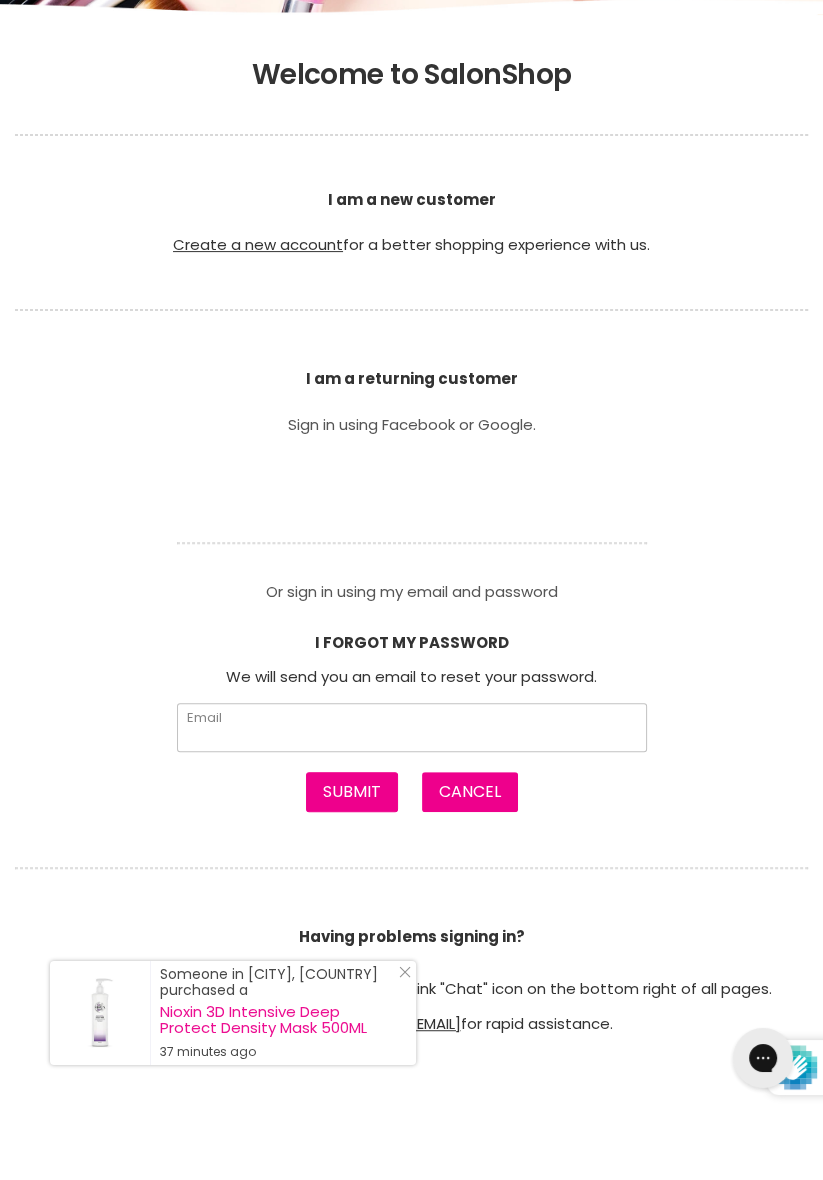 scroll, scrollTop: 265, scrollLeft: 0, axis: vertical 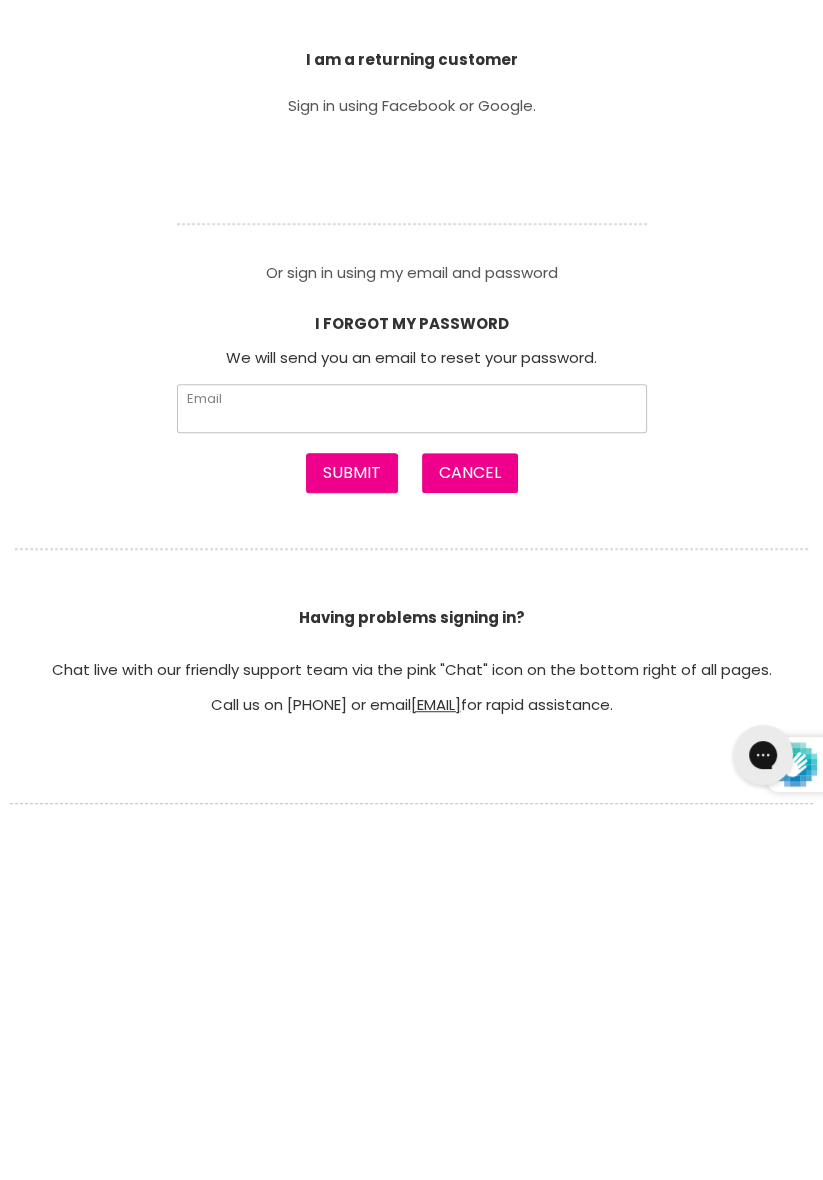 type on "kagillespie59@gmail.com" 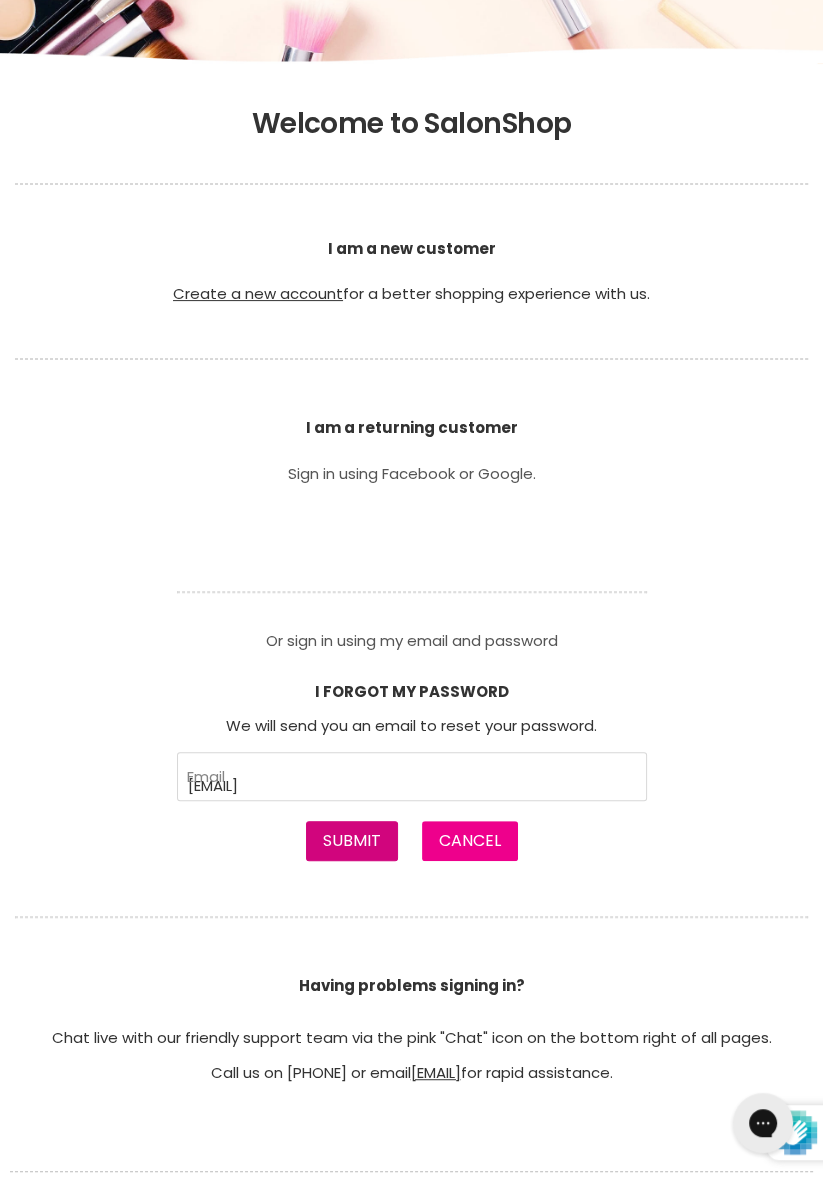 click on "Submit" at bounding box center (352, 841) 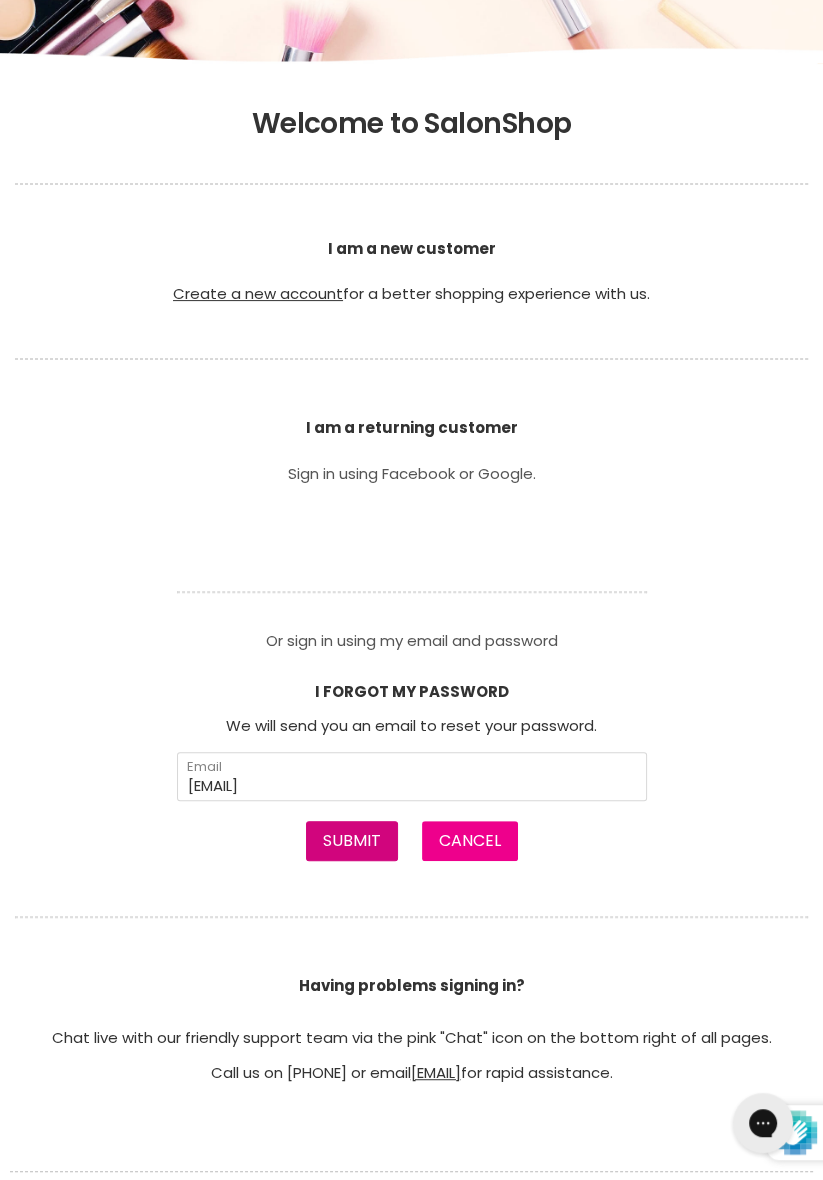 click on "Submit" at bounding box center [352, 841] 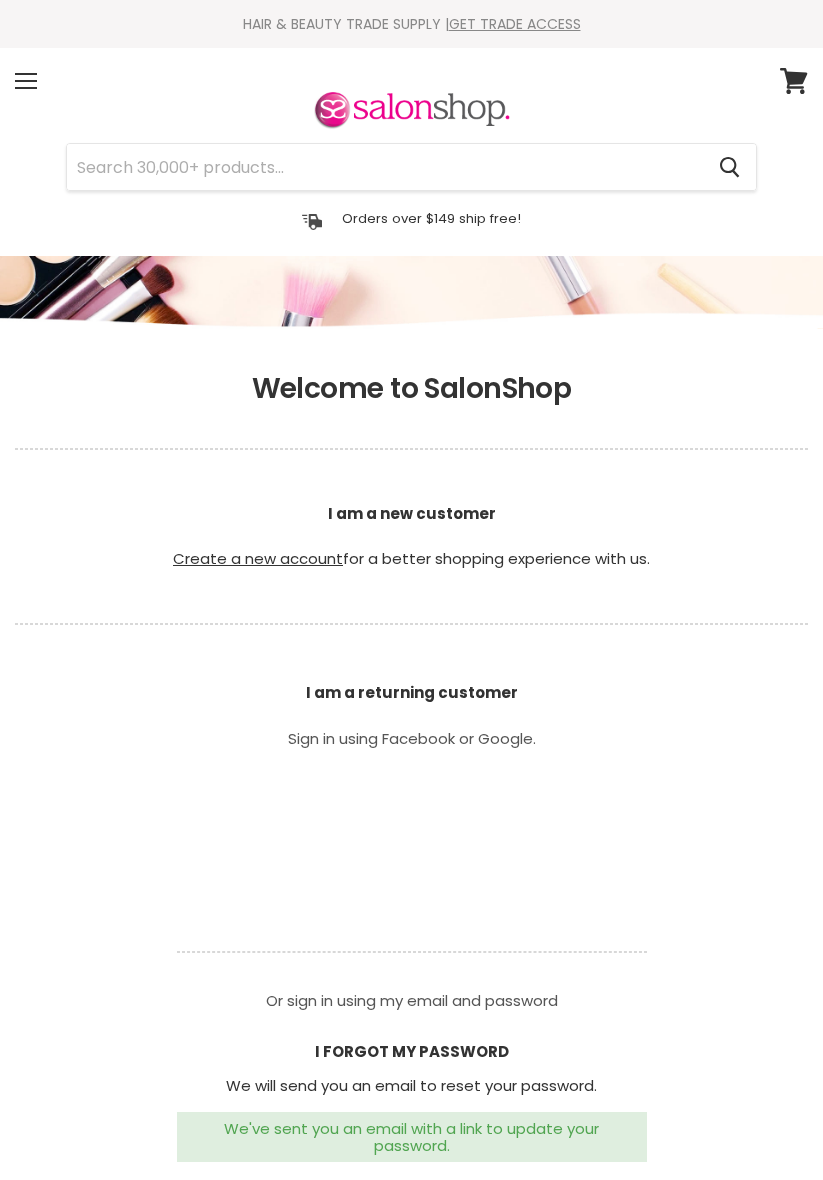 scroll, scrollTop: 413, scrollLeft: 0, axis: vertical 